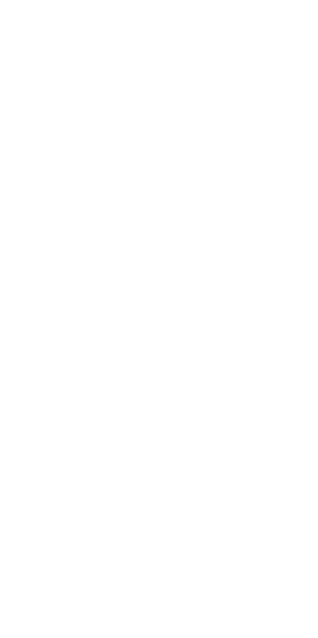 scroll, scrollTop: 0, scrollLeft: 0, axis: both 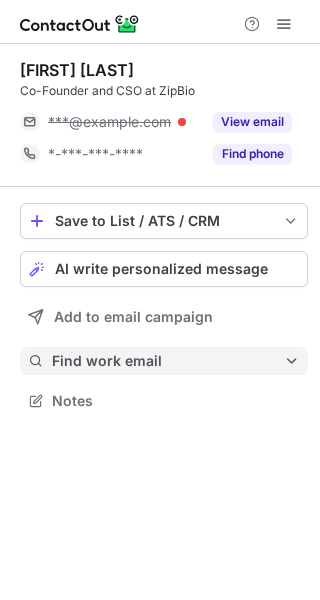 click on "Find work email" at bounding box center (164, 361) 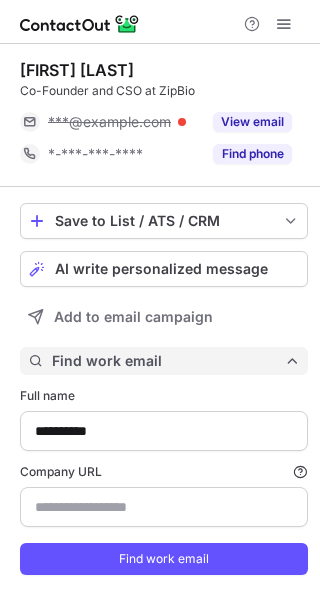 scroll, scrollTop: 10, scrollLeft: 10, axis: both 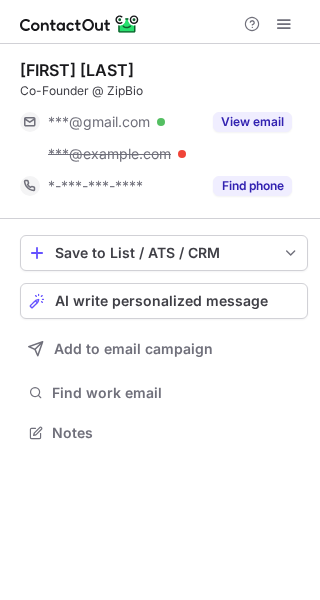 click on "Save to List / ATS / CRM List Select Lever Connect Greenhouse Connect Salesforce Connect Hubspot Connect Bullhorn Connect Zapier (100+ Applications) Connect Request a new integration AI write personalized message Add to email campaign Find work email Notes" at bounding box center (164, 341) 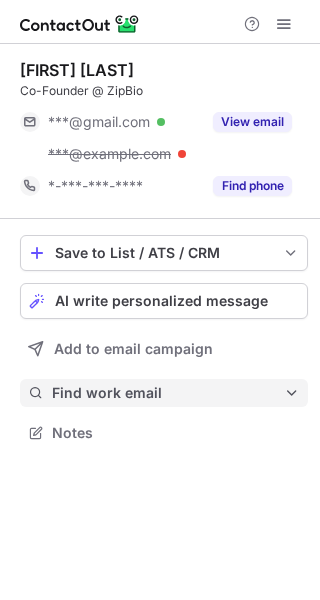 click on "Find work email" at bounding box center [164, 393] 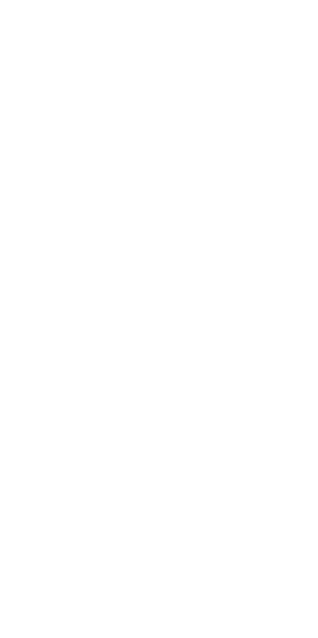 scroll, scrollTop: 0, scrollLeft: 0, axis: both 